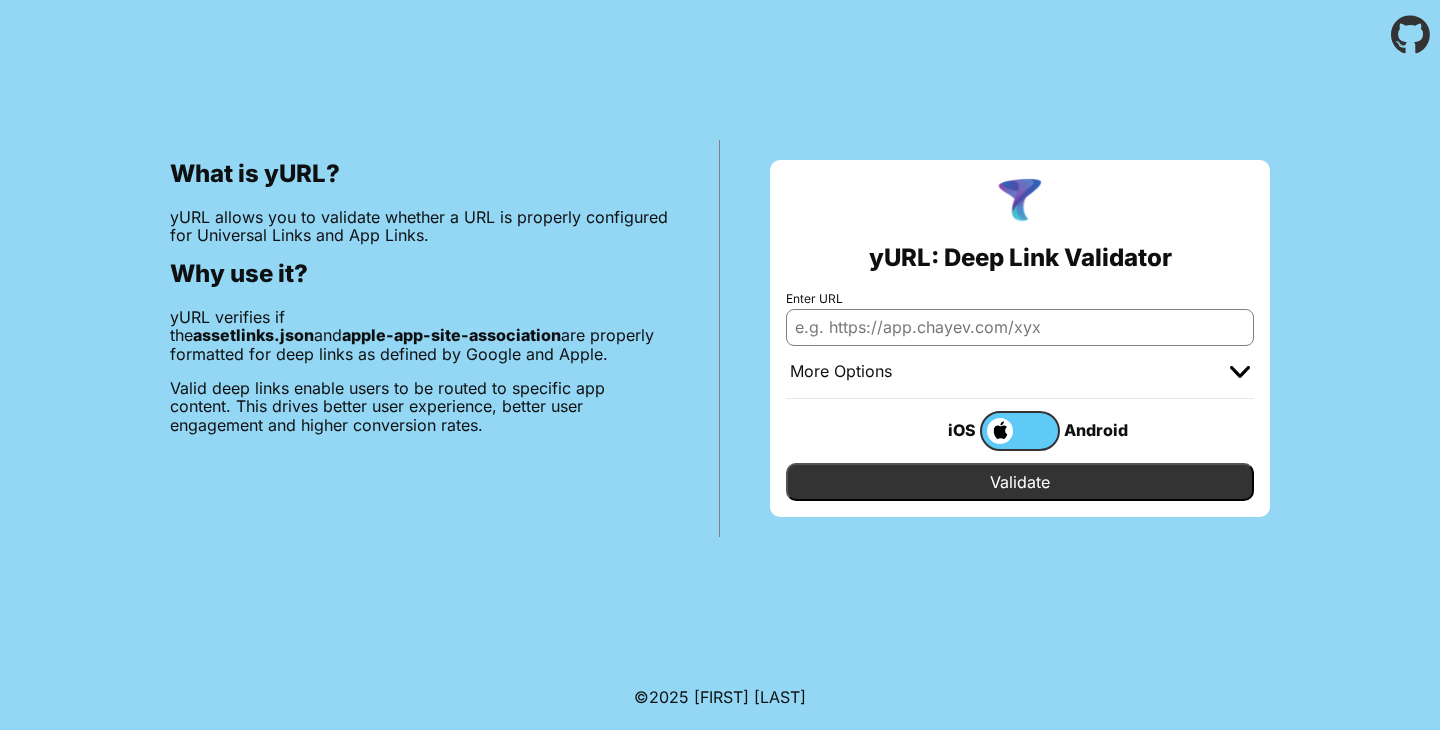 scroll, scrollTop: 0, scrollLeft: 0, axis: both 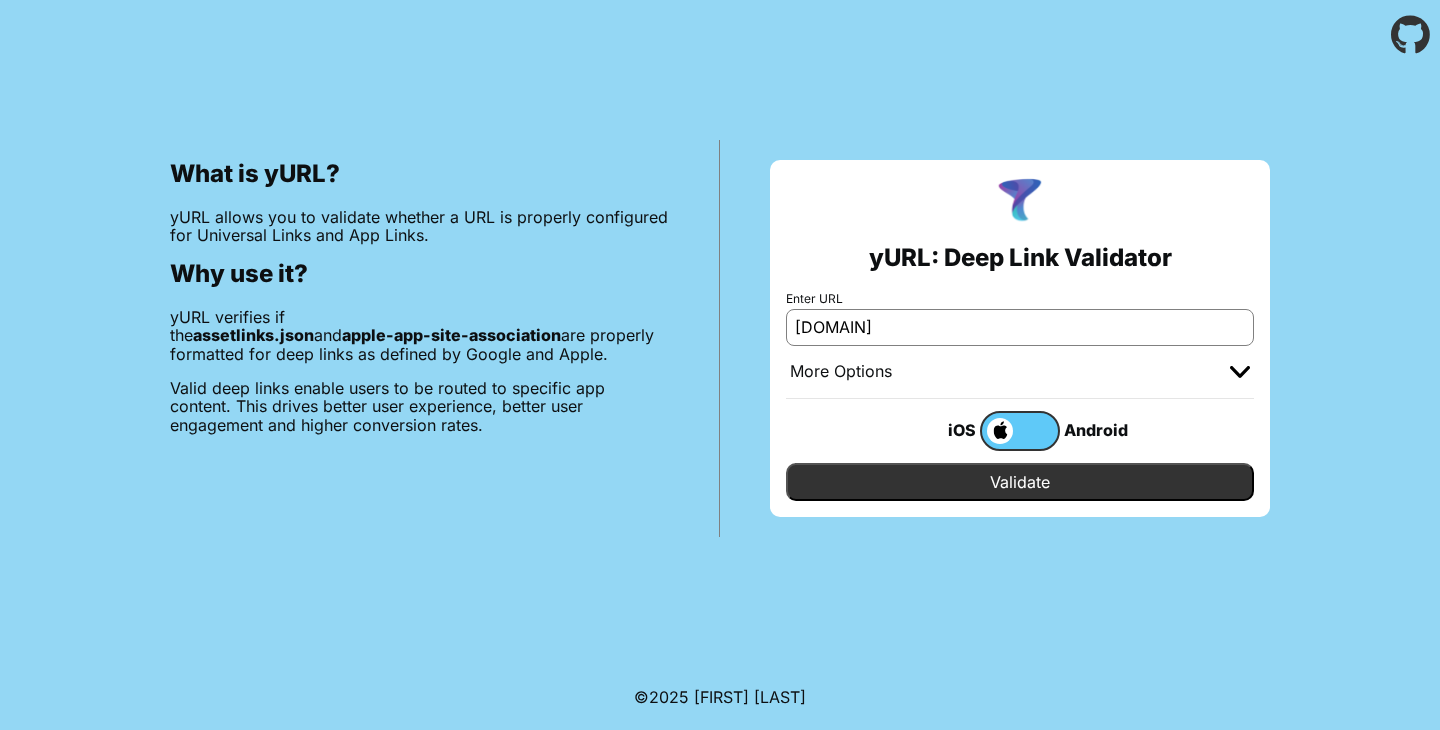 click on "Validate" at bounding box center (1020, 482) 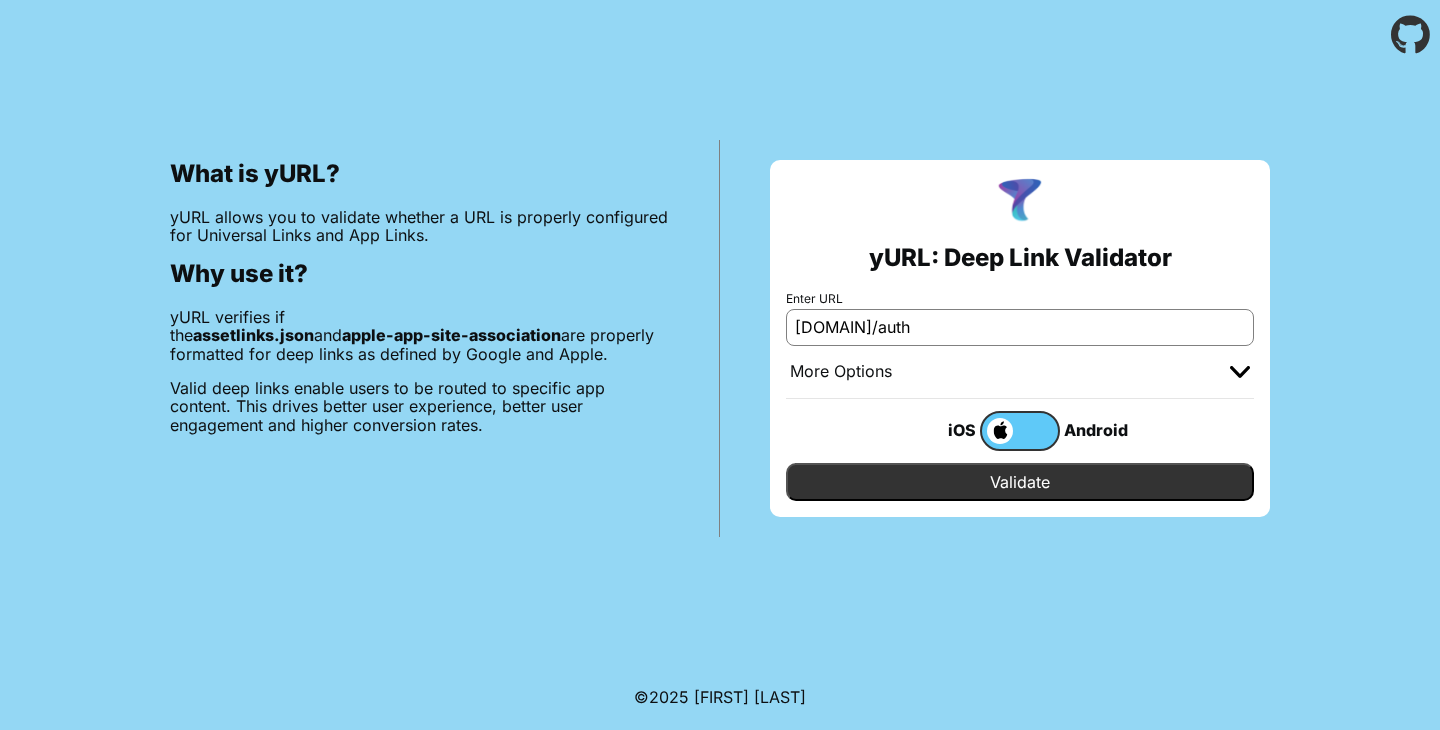 click on "Validate" at bounding box center (1020, 482) 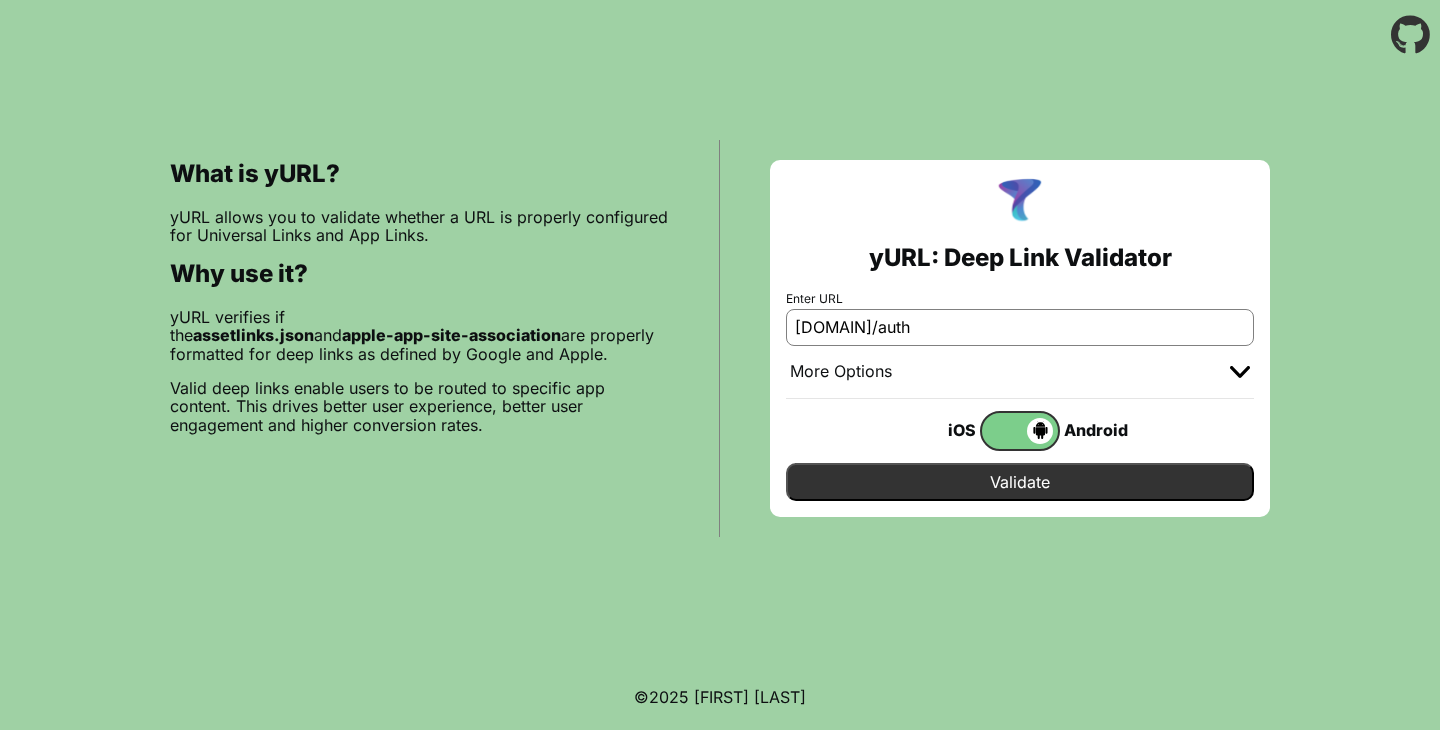click on "Validate" at bounding box center [1020, 482] 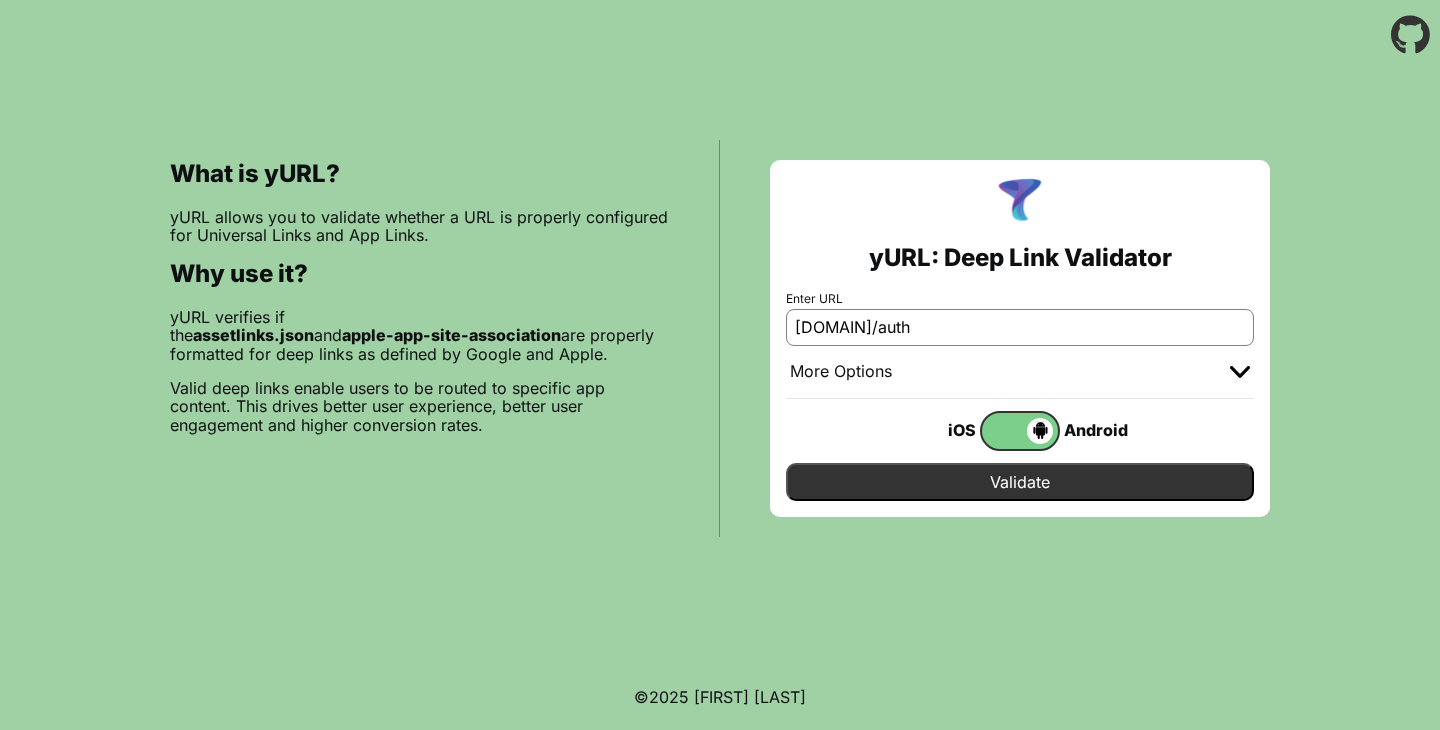 drag, startPoint x: 1004, startPoint y: 329, endPoint x: 786, endPoint y: 331, distance: 218.00917 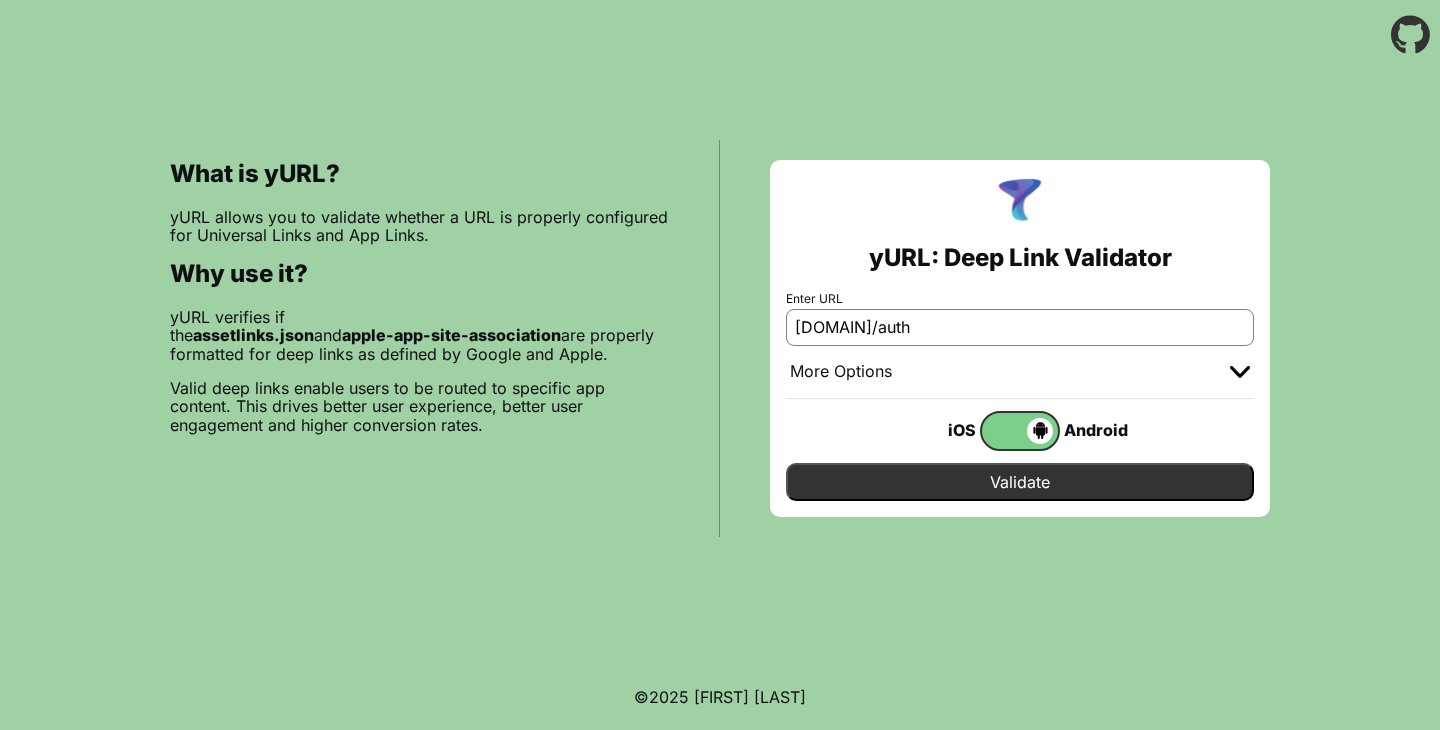 click on "elbosque.tarjetavecino.com/auth" at bounding box center (1020, 327) 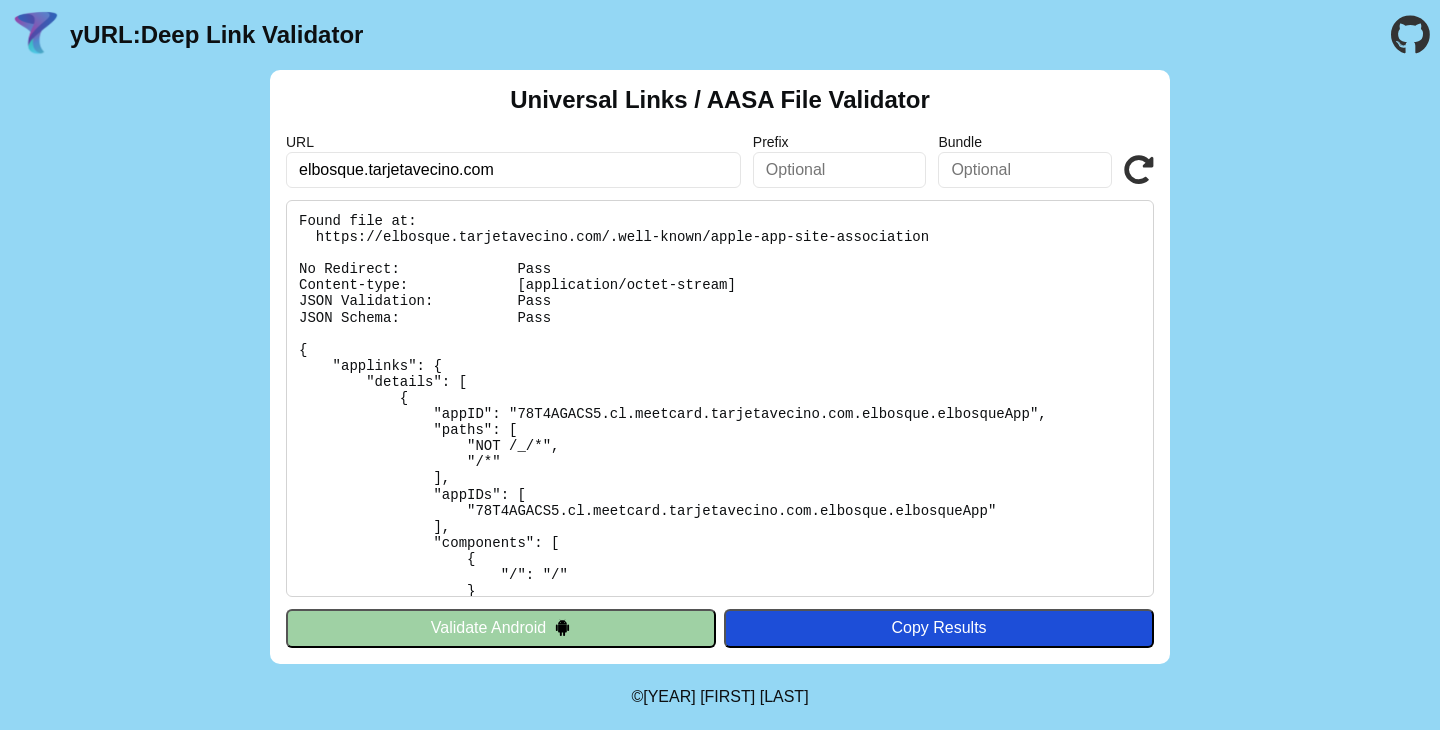 scroll, scrollTop: 0, scrollLeft: 0, axis: both 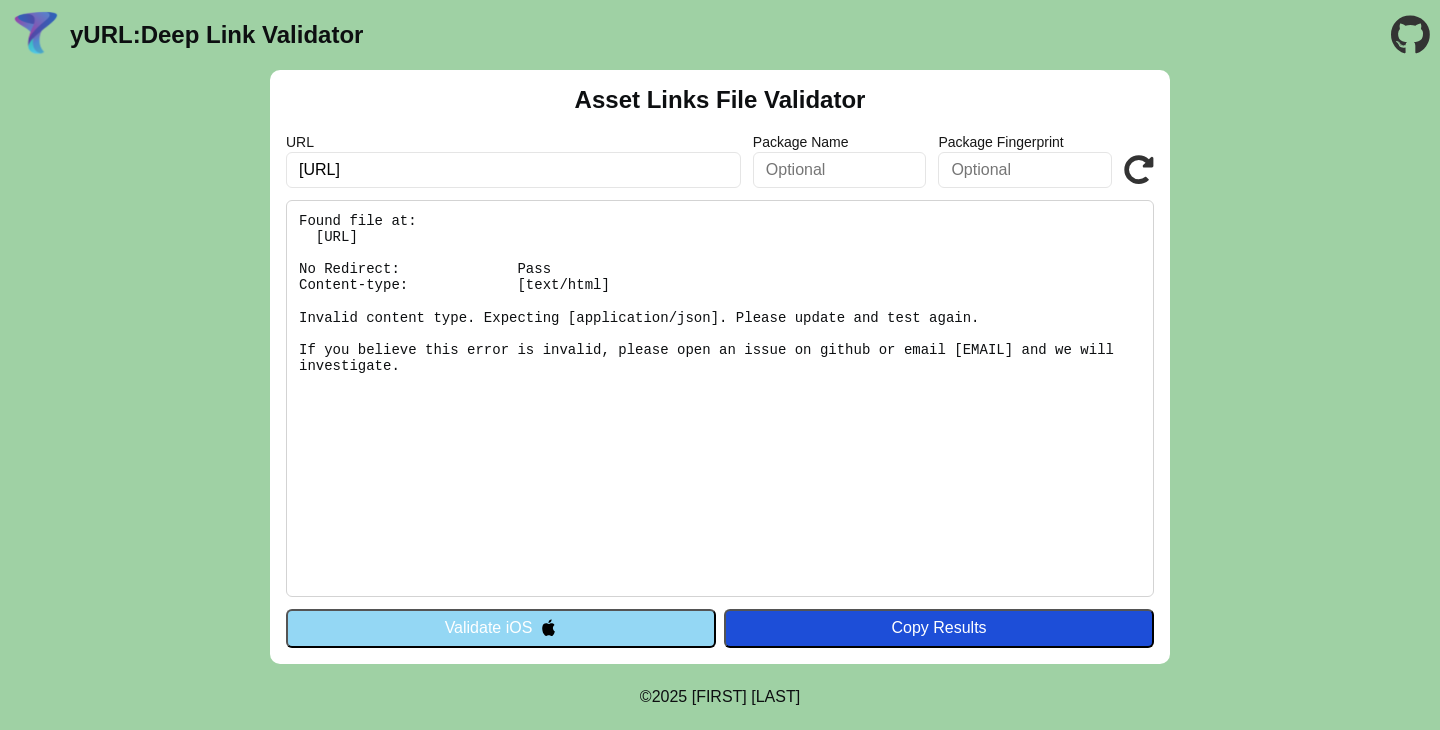 click on "Validate iOS" at bounding box center [501, 628] 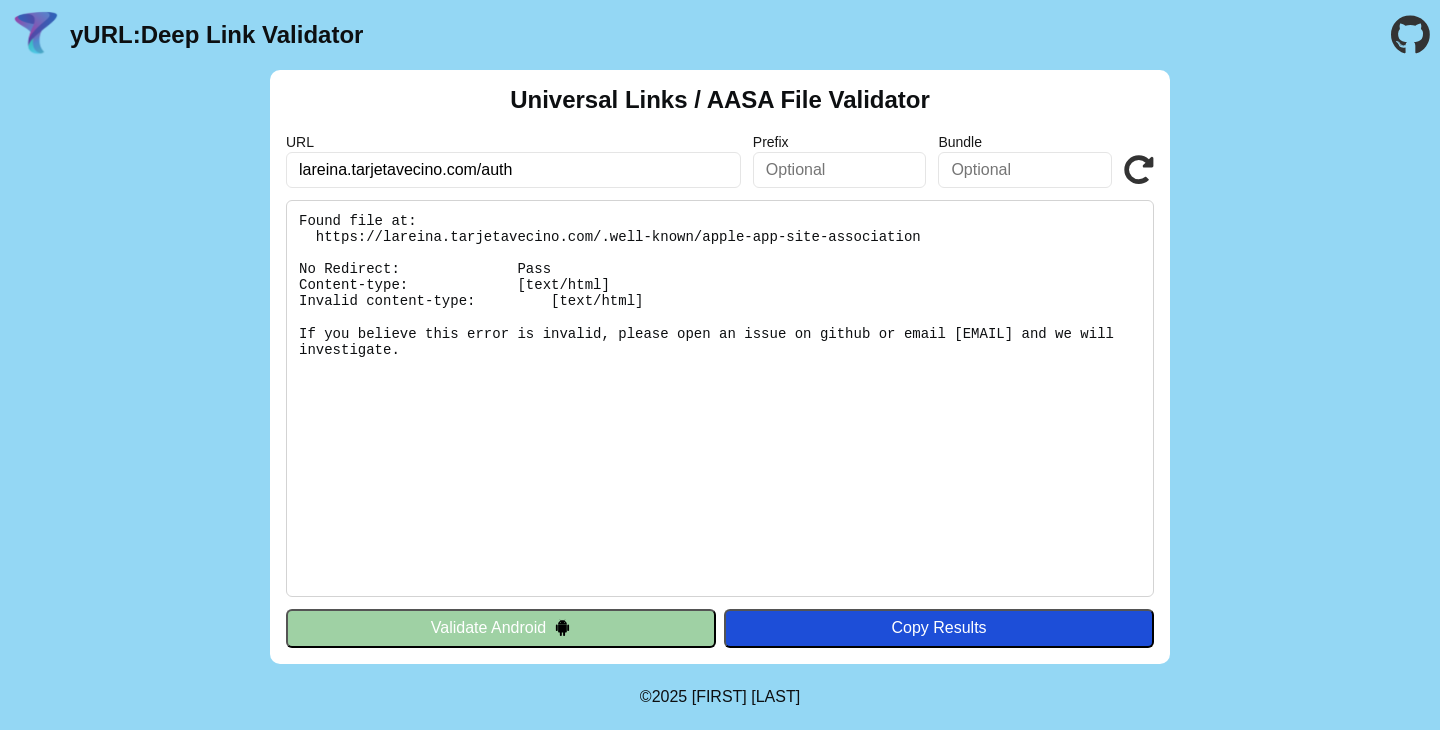 scroll, scrollTop: 0, scrollLeft: 0, axis: both 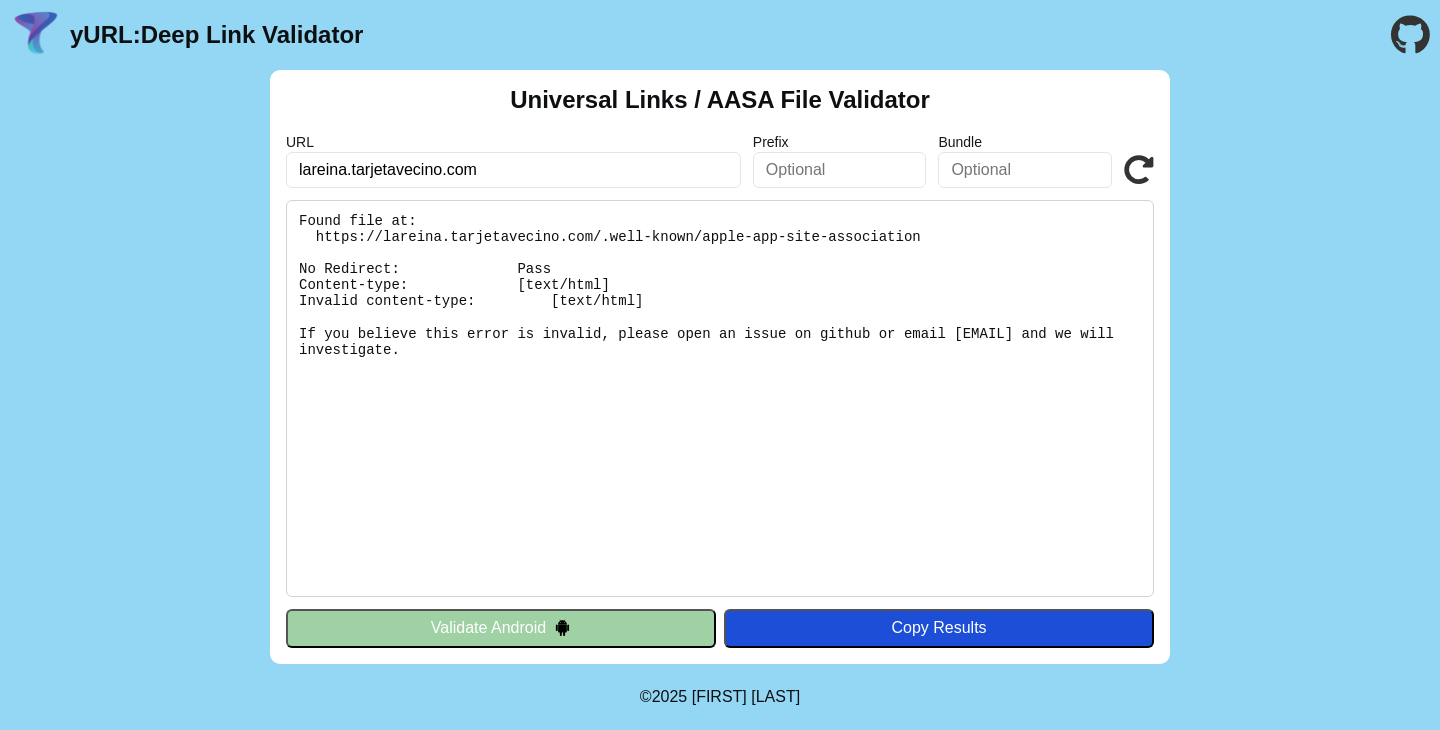 type on "lareina.tarjetavecino.com" 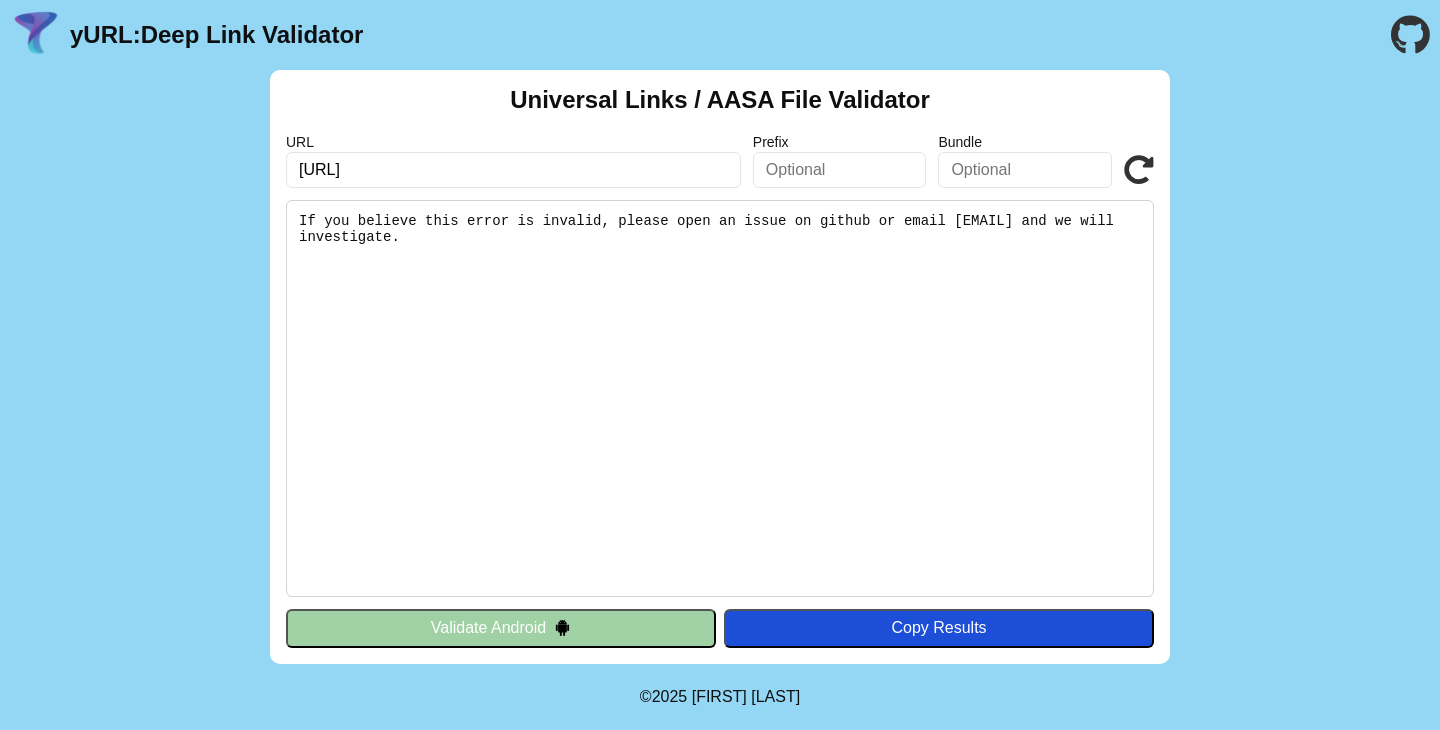 scroll, scrollTop: 0, scrollLeft: 0, axis: both 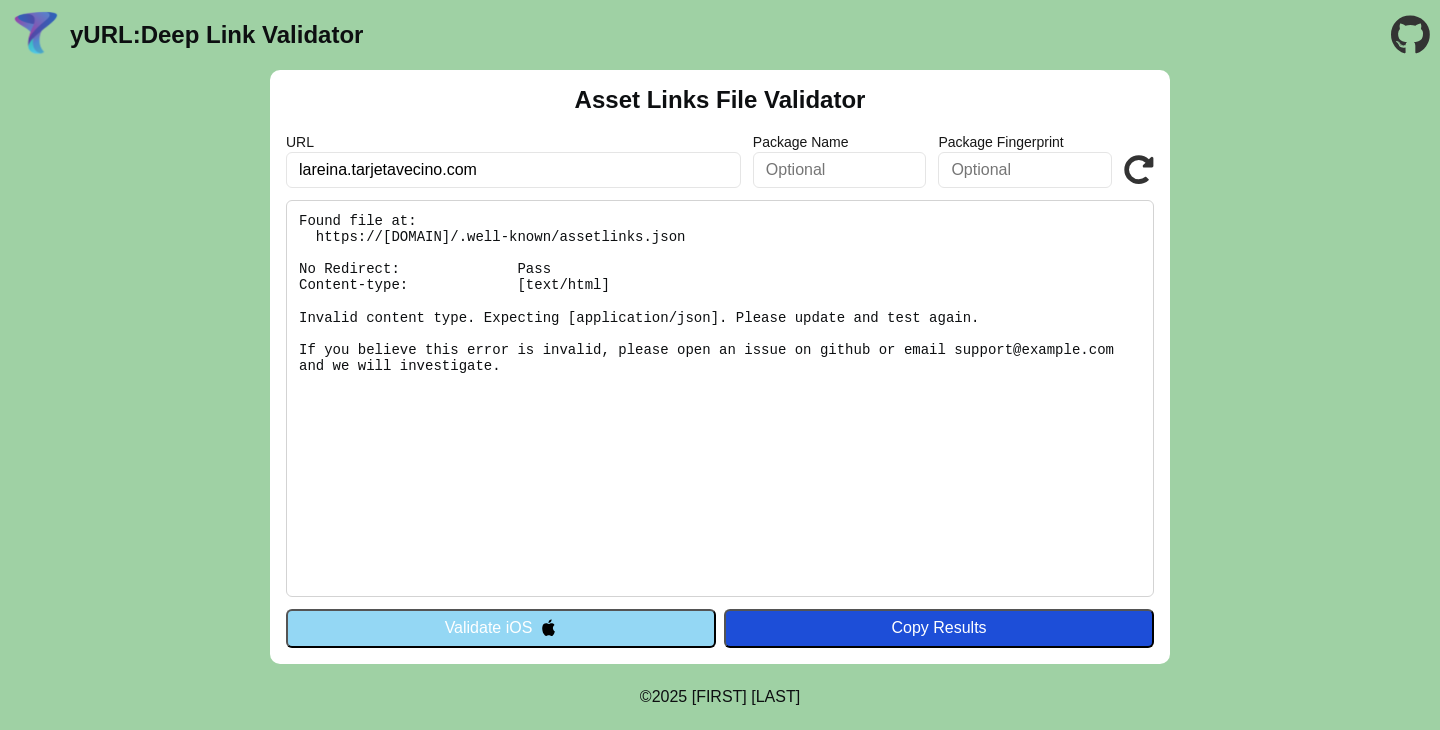 drag, startPoint x: 629, startPoint y: 179, endPoint x: 263, endPoint y: 140, distance: 368.072 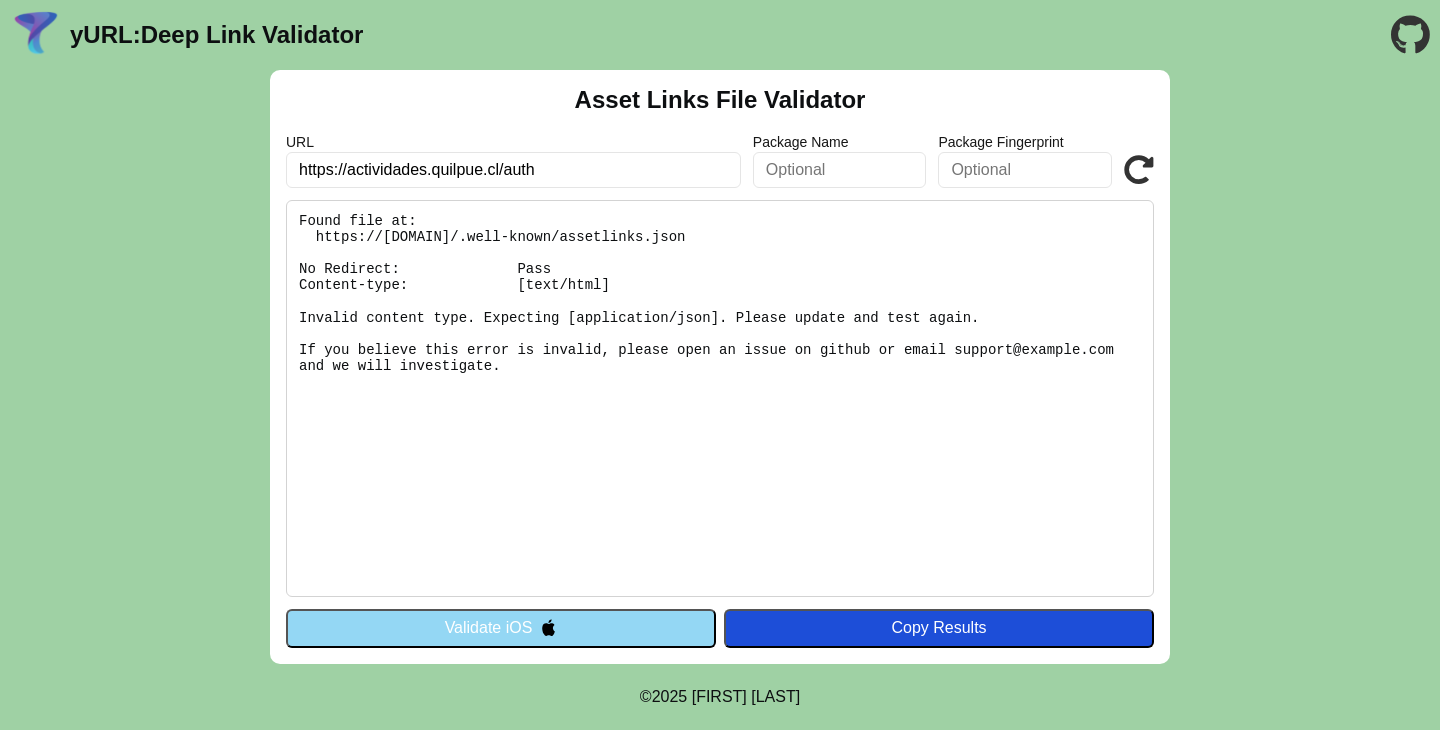 click on "https://actividades.quilpue.cl/auth" at bounding box center [513, 170] 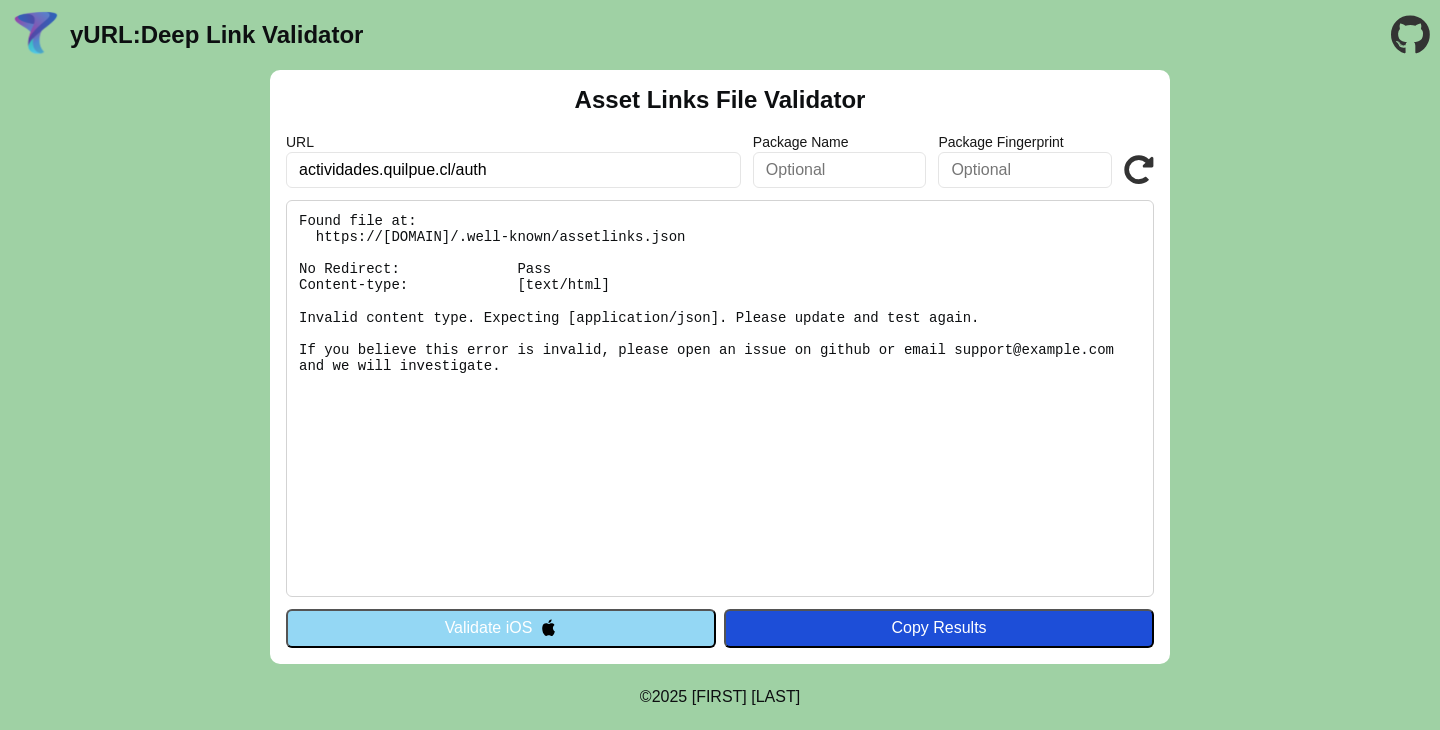type on "URL: [URL]" 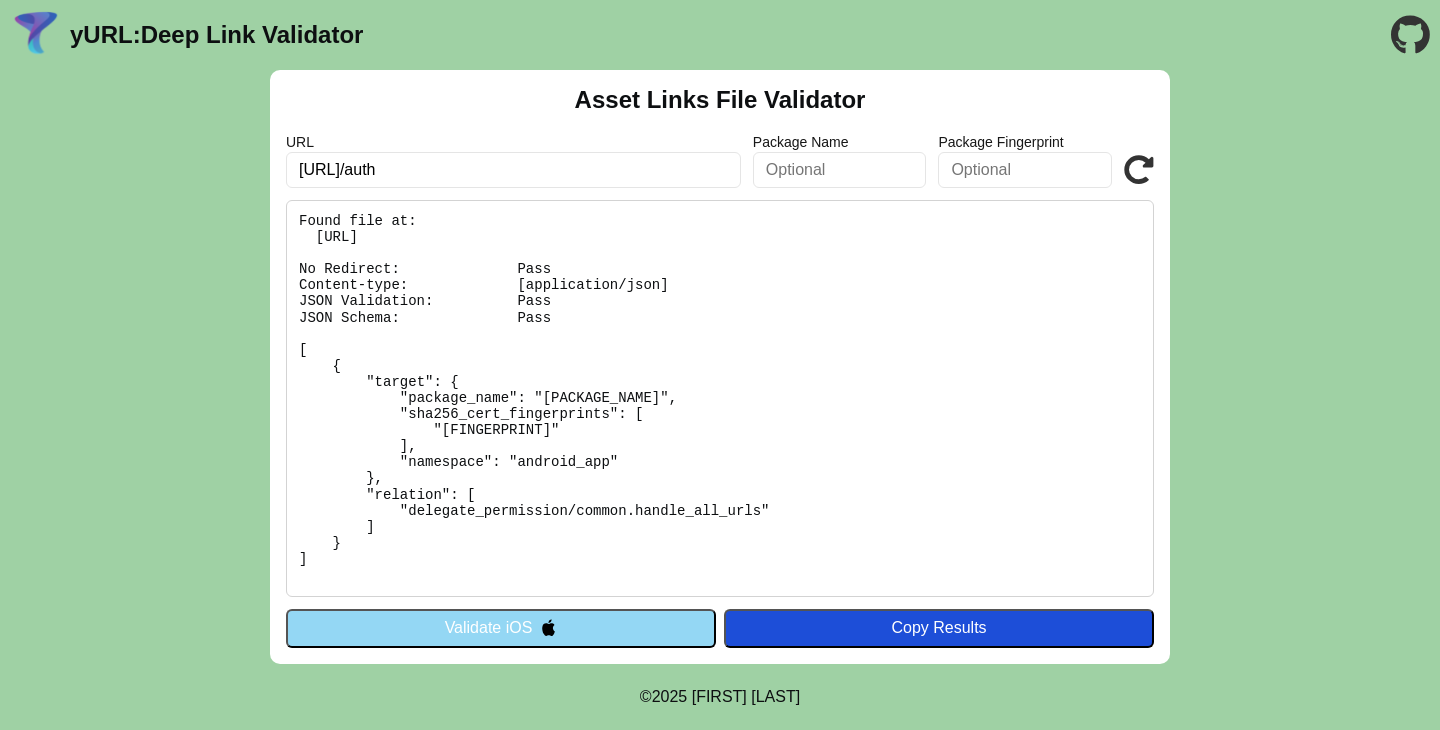 scroll, scrollTop: 0, scrollLeft: 0, axis: both 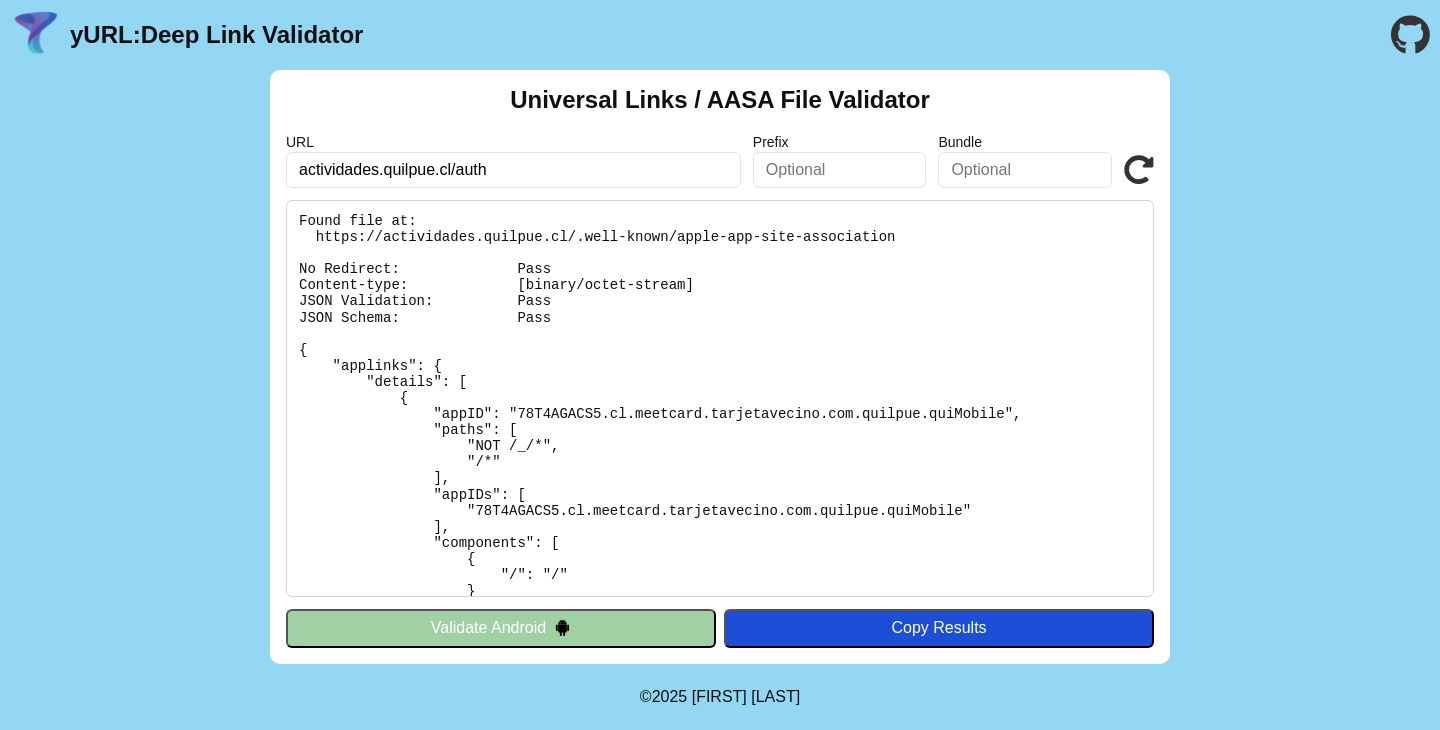 click on "Validate Android" at bounding box center [501, 628] 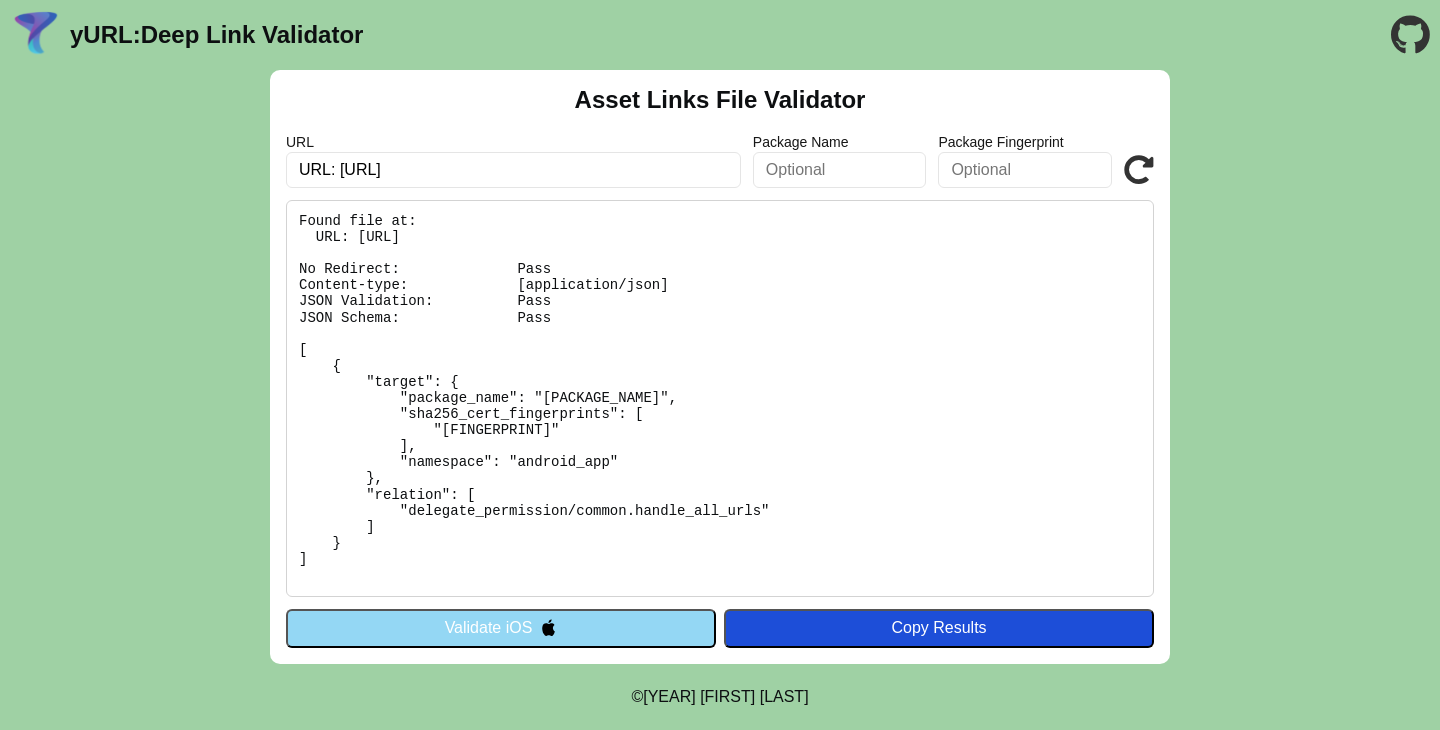 scroll, scrollTop: 0, scrollLeft: 0, axis: both 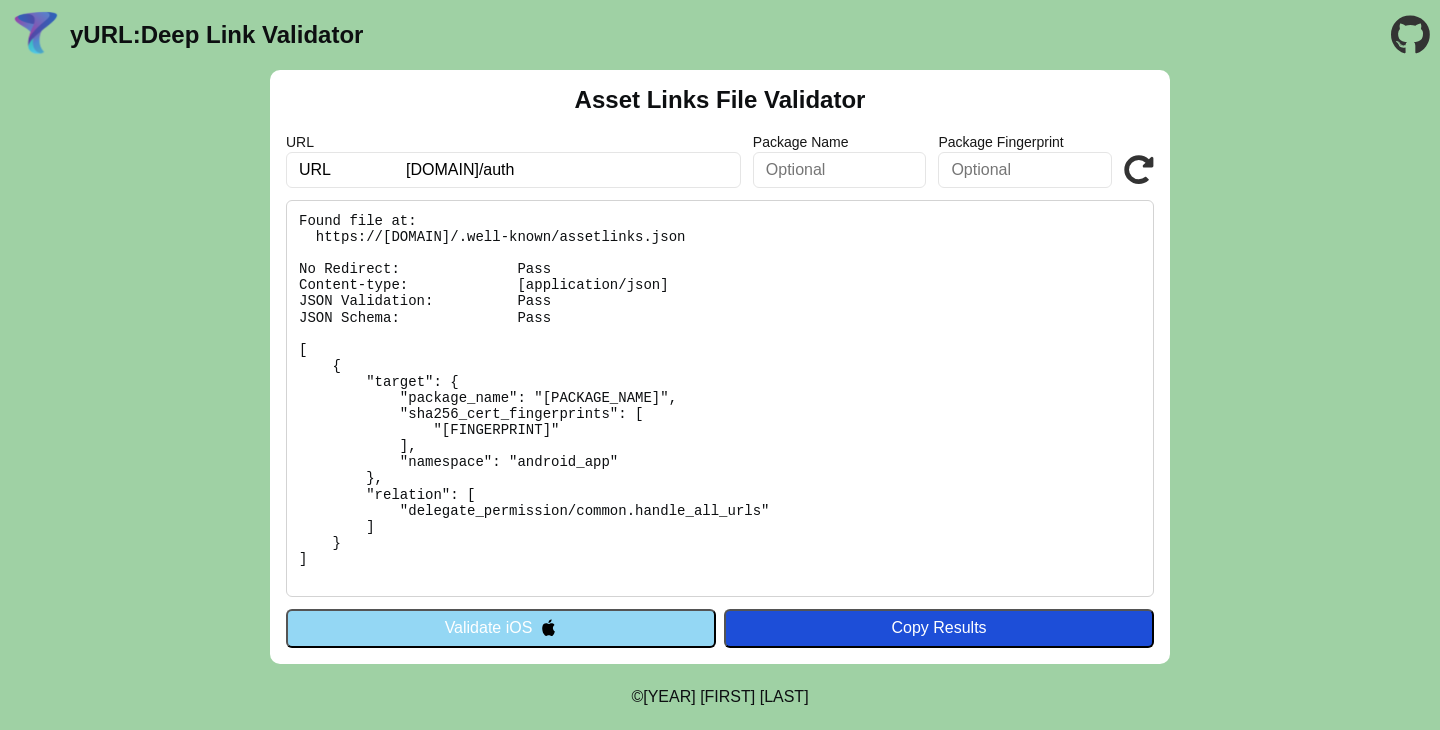 click on "URL
actividades.quilpue.cl/auth
Package Name
Package Fingerprint
Validate" at bounding box center (720, 161) 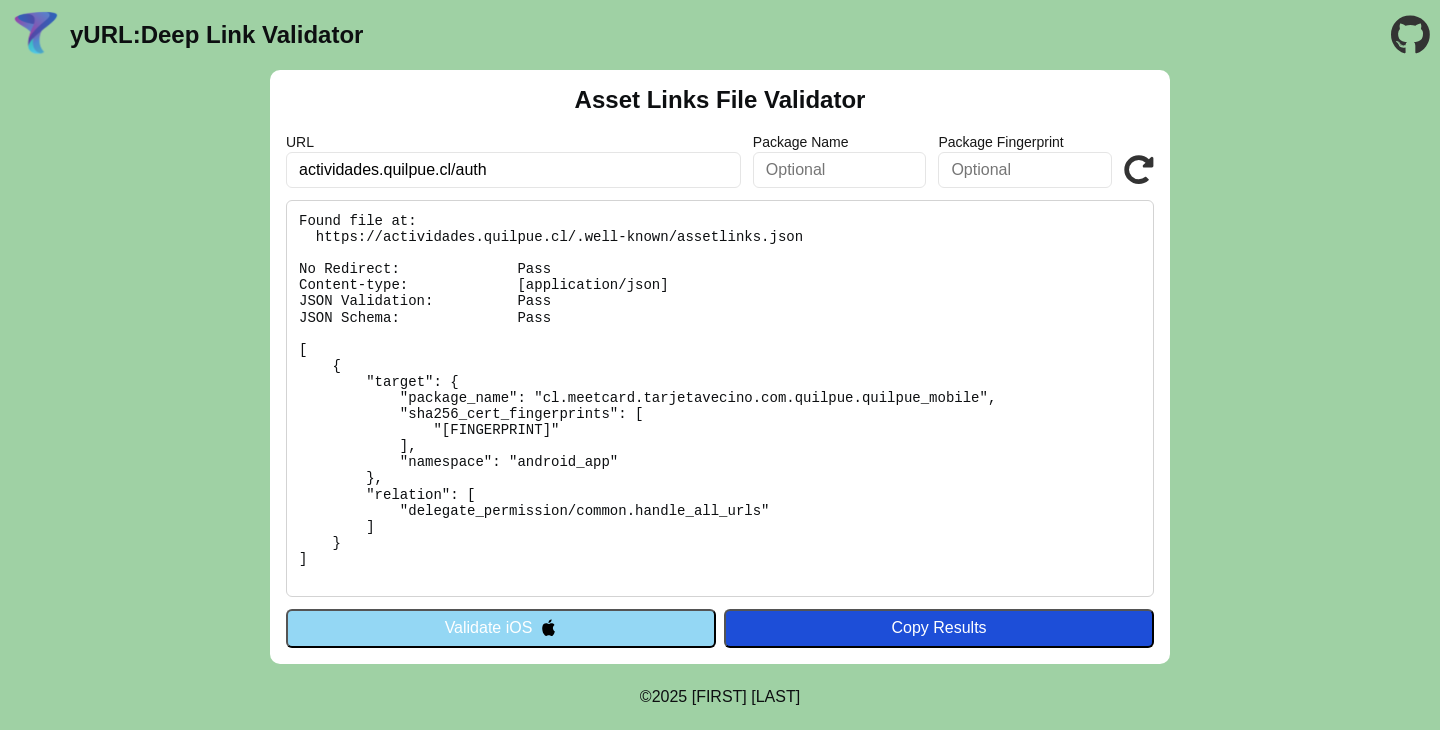 scroll, scrollTop: 0, scrollLeft: 0, axis: both 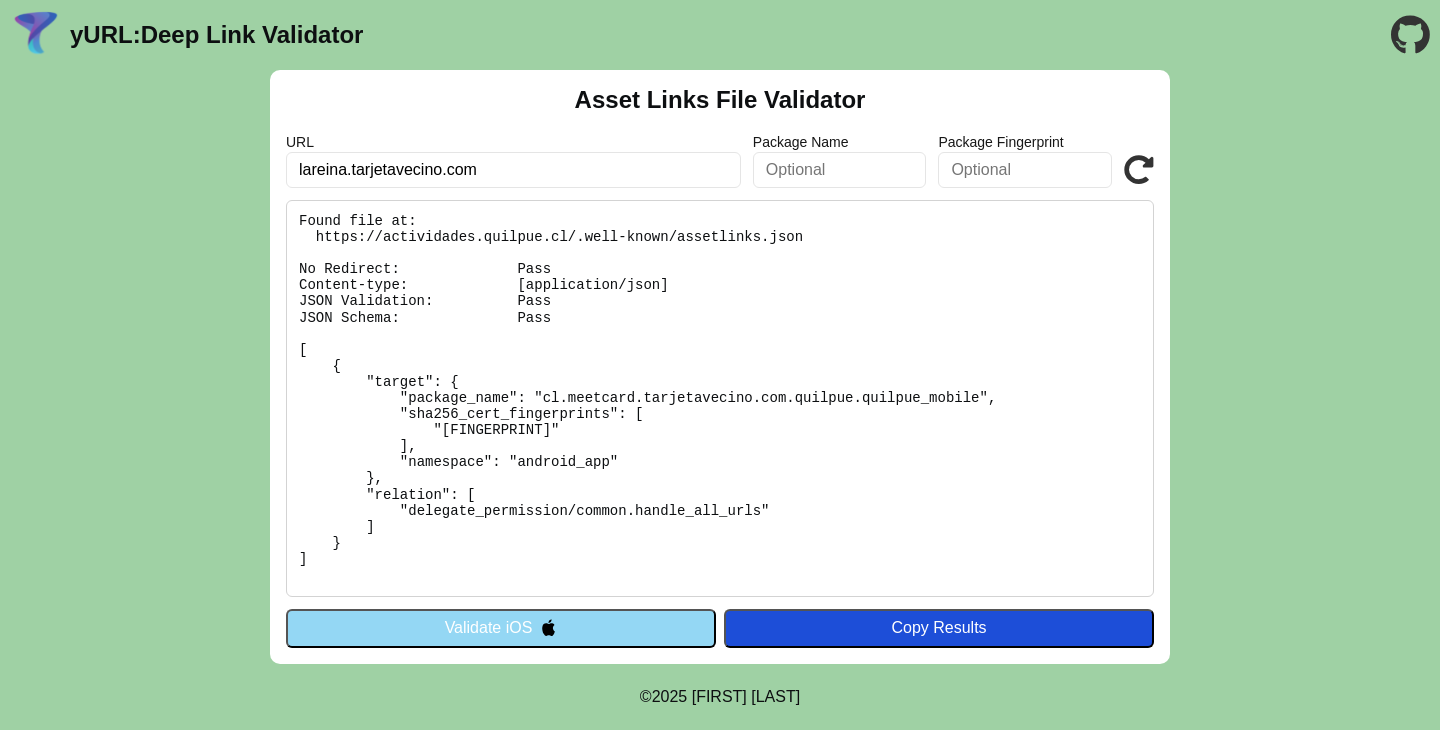 type on "lareina.tarjetavecino.com" 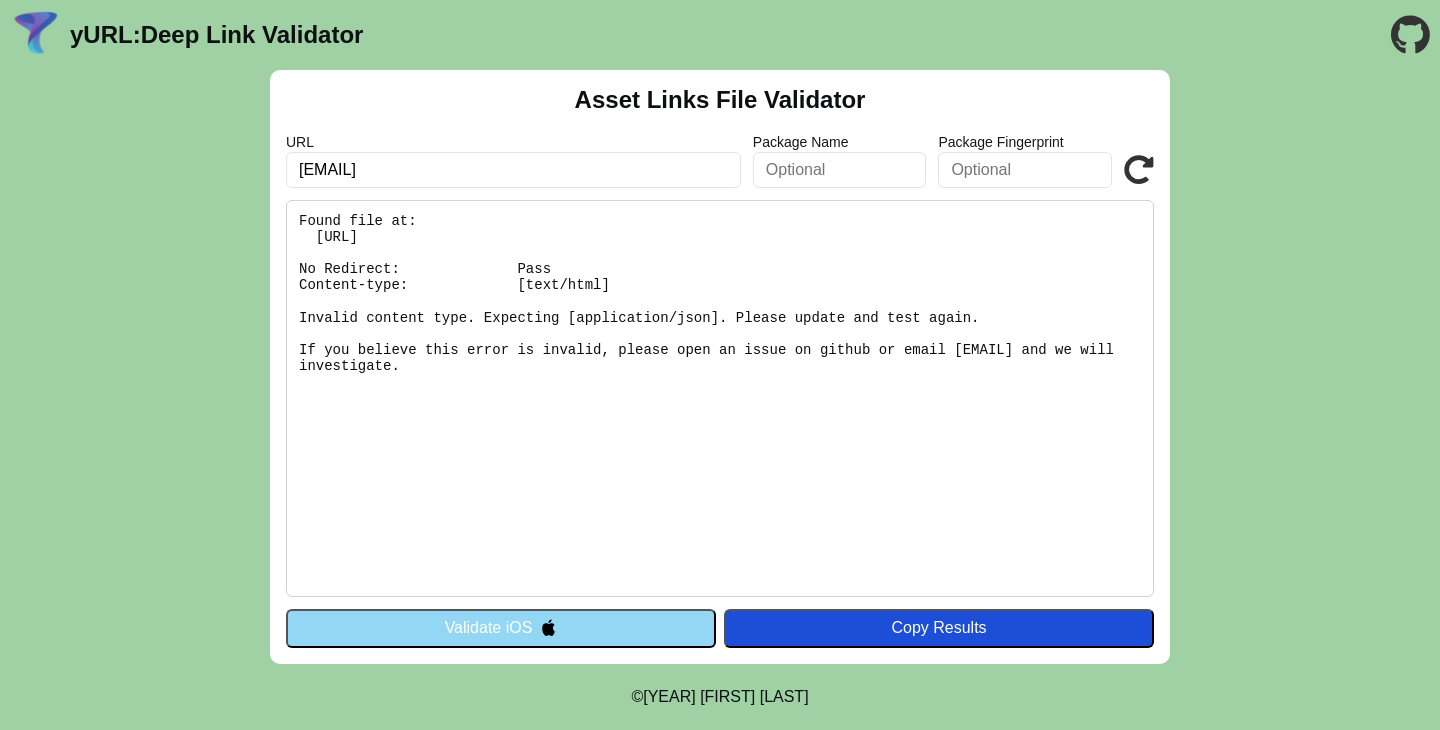 scroll, scrollTop: 0, scrollLeft: 0, axis: both 